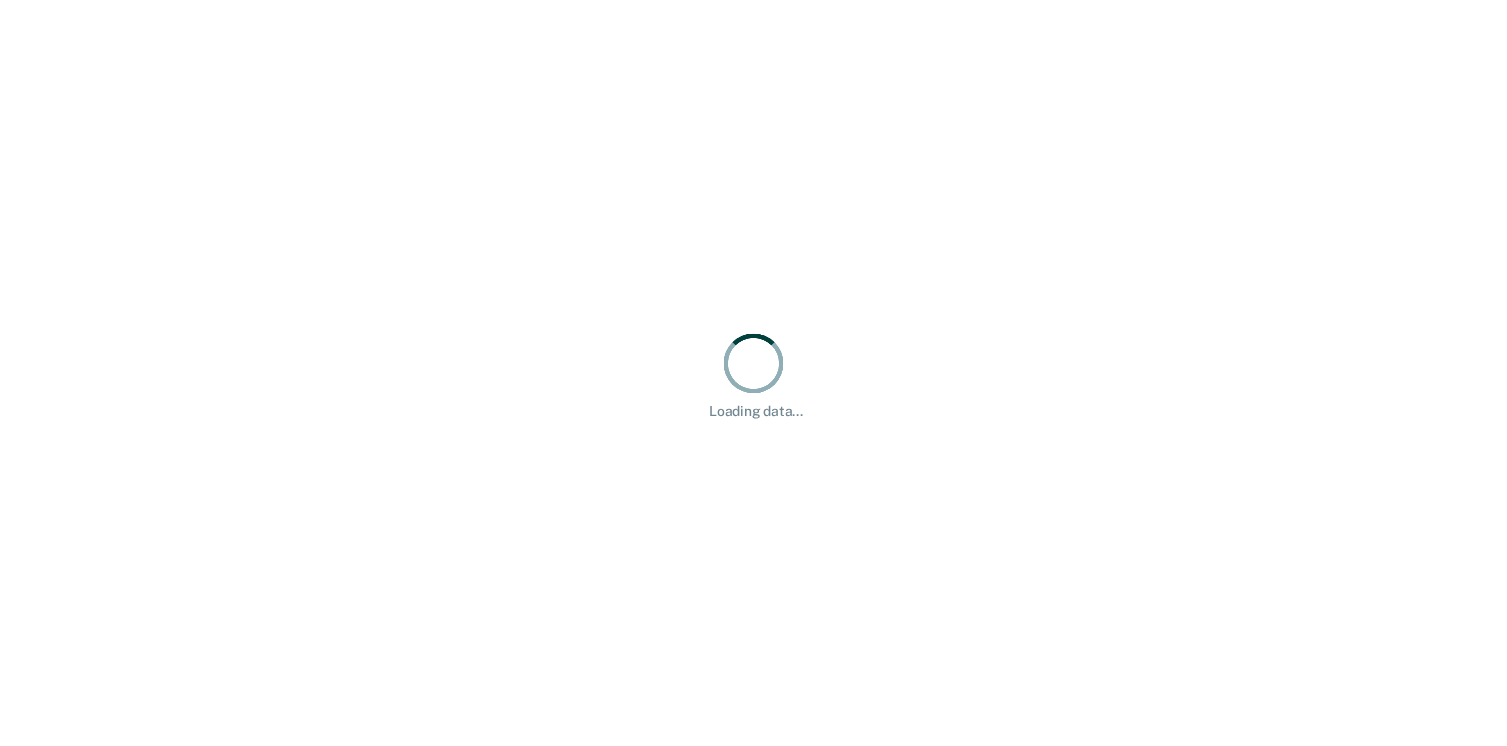 scroll, scrollTop: 0, scrollLeft: 0, axis: both 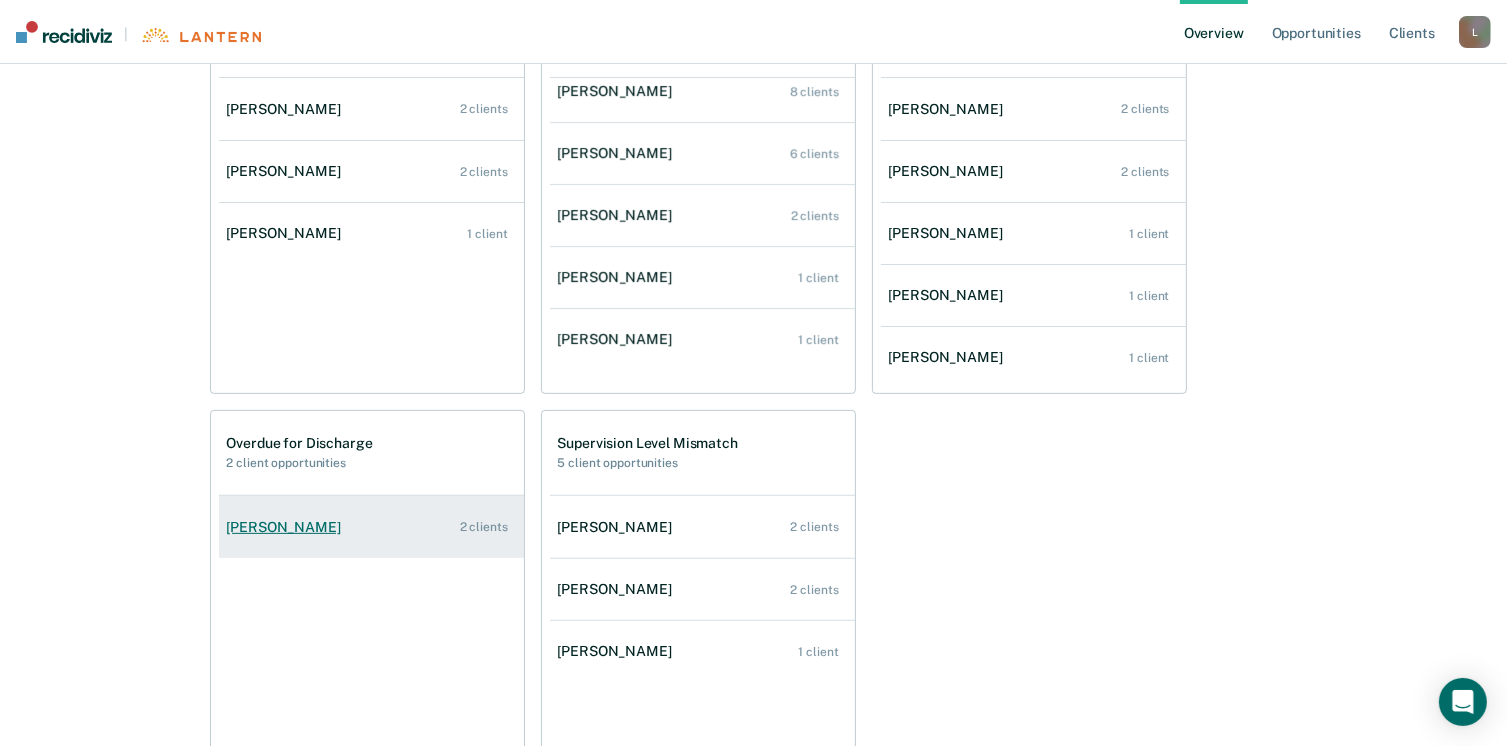 click on "[PERSON_NAME]" at bounding box center [288, 527] 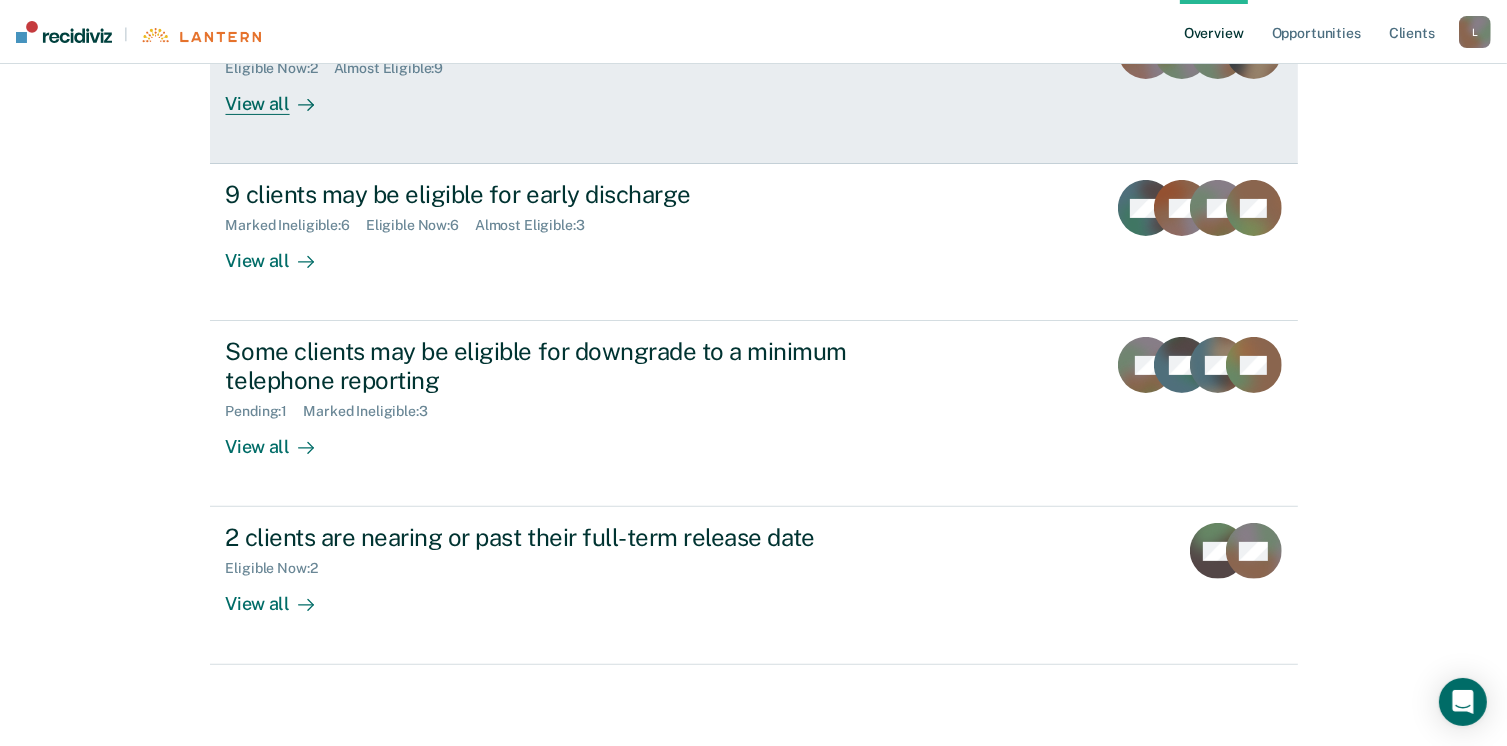 scroll, scrollTop: 556, scrollLeft: 0, axis: vertical 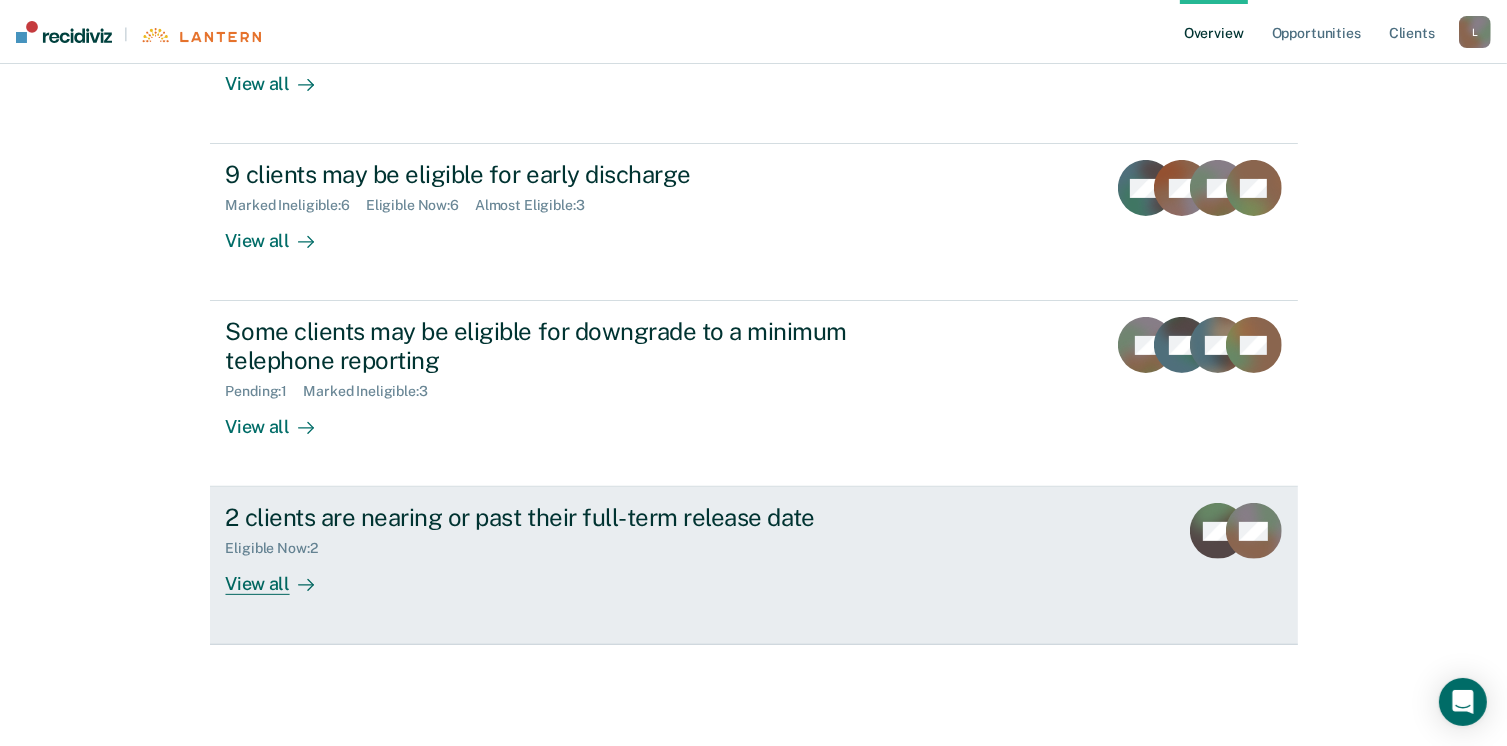 click on "View all" at bounding box center [282, 576] 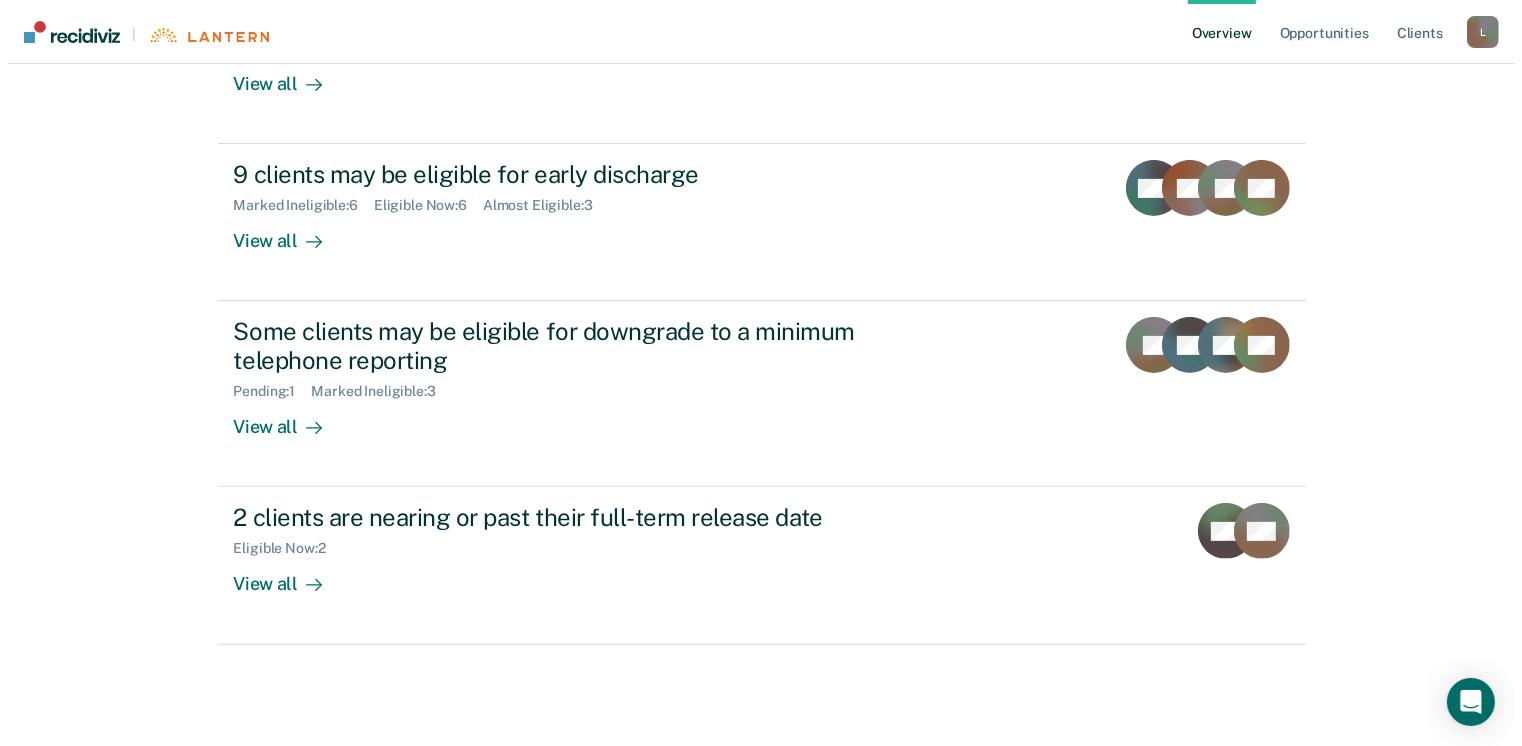 scroll, scrollTop: 0, scrollLeft: 0, axis: both 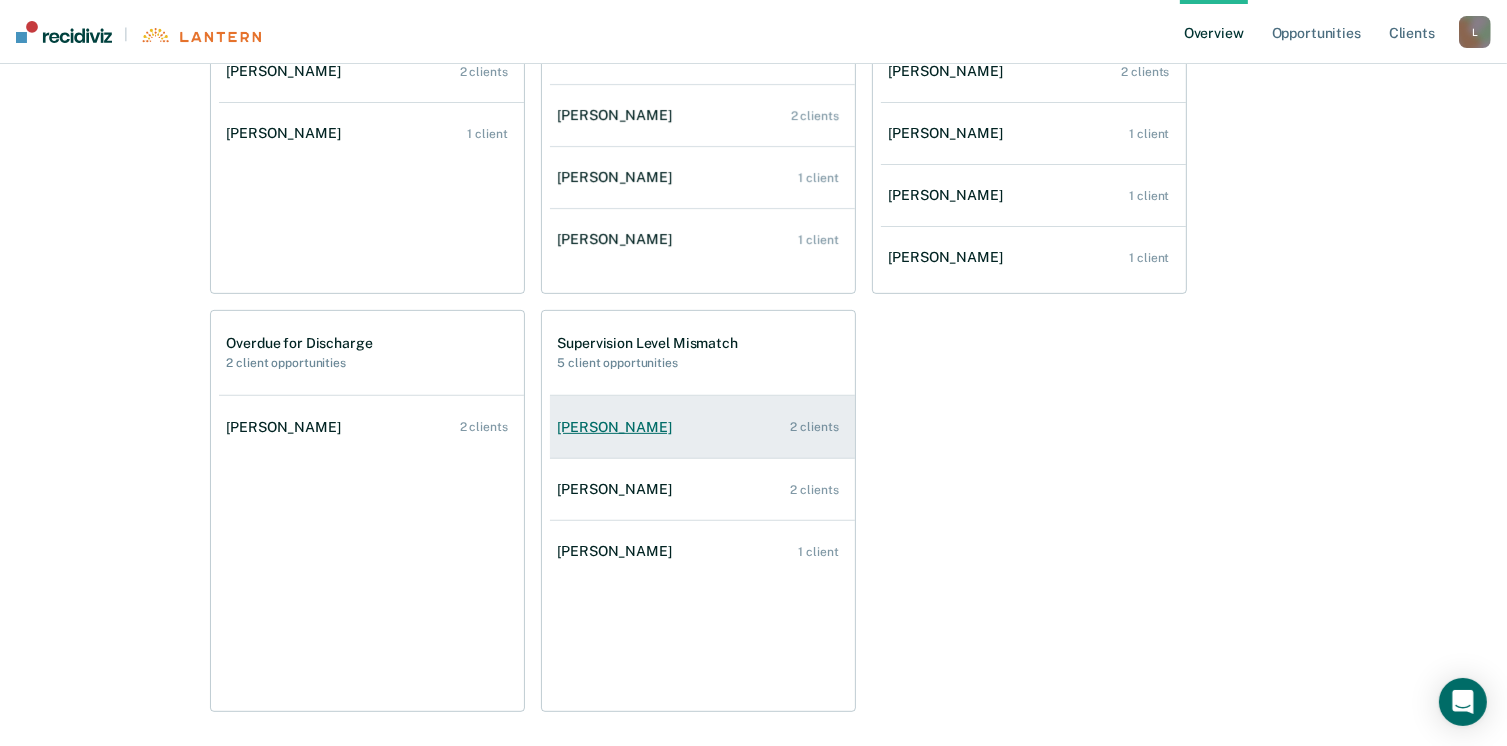 click on "[PERSON_NAME]   2 clients" at bounding box center (702, 427) 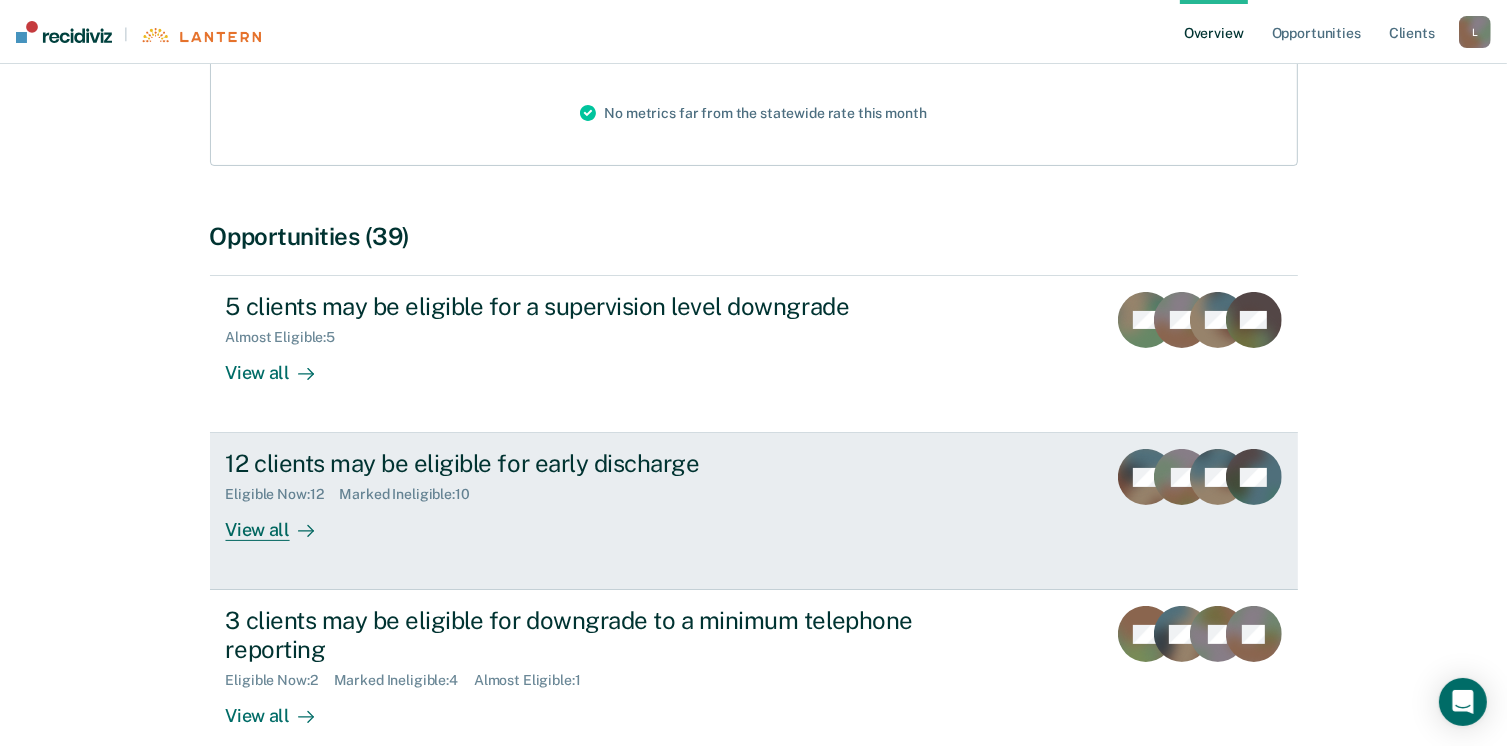 scroll, scrollTop: 0, scrollLeft: 0, axis: both 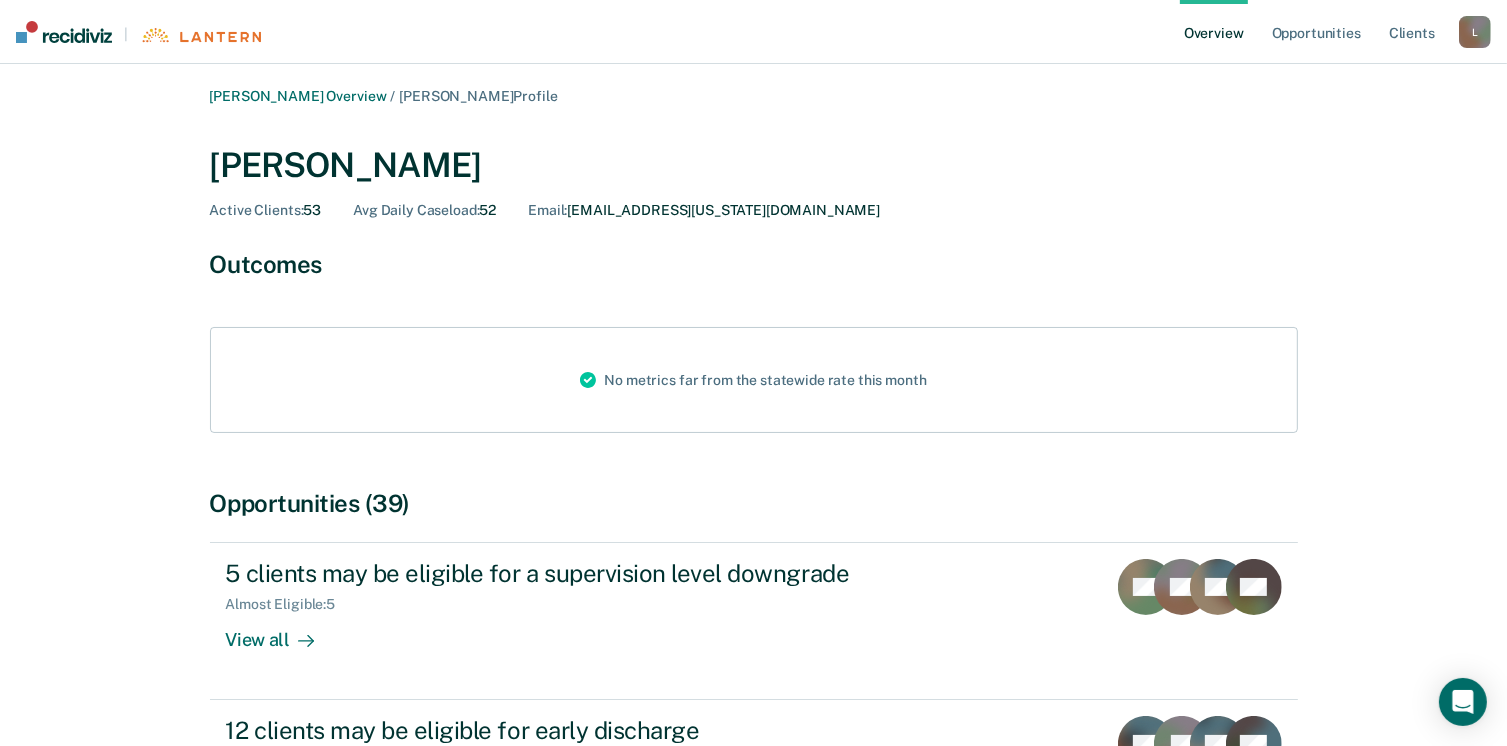 click on "[PERSON_NAME]" at bounding box center [754, 165] 